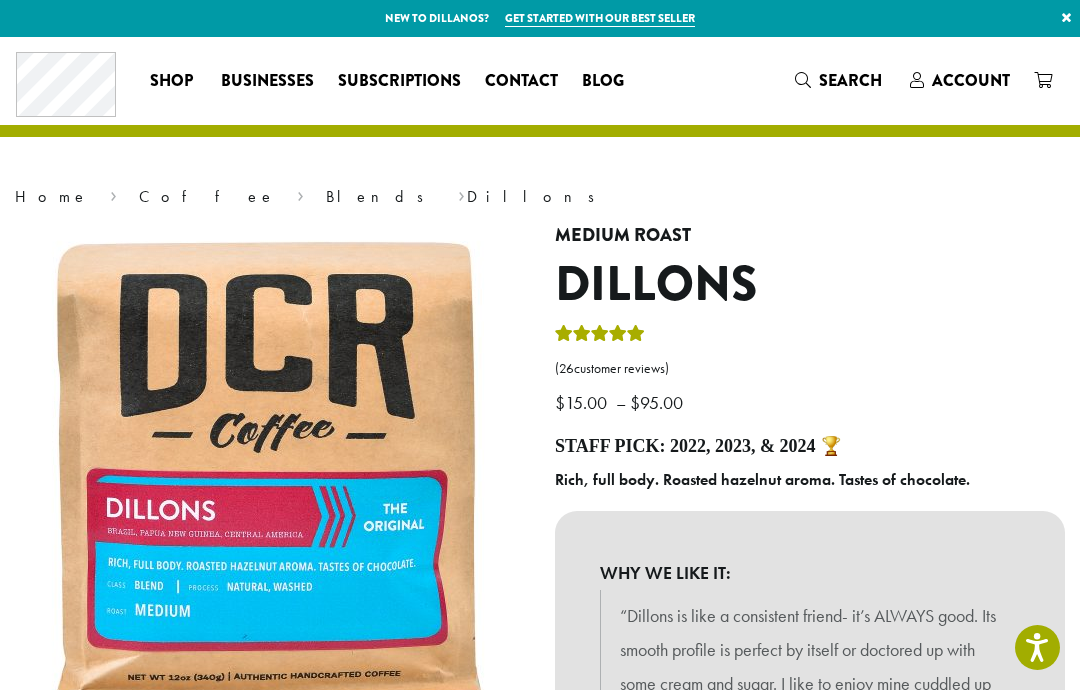 scroll, scrollTop: 0, scrollLeft: 0, axis: both 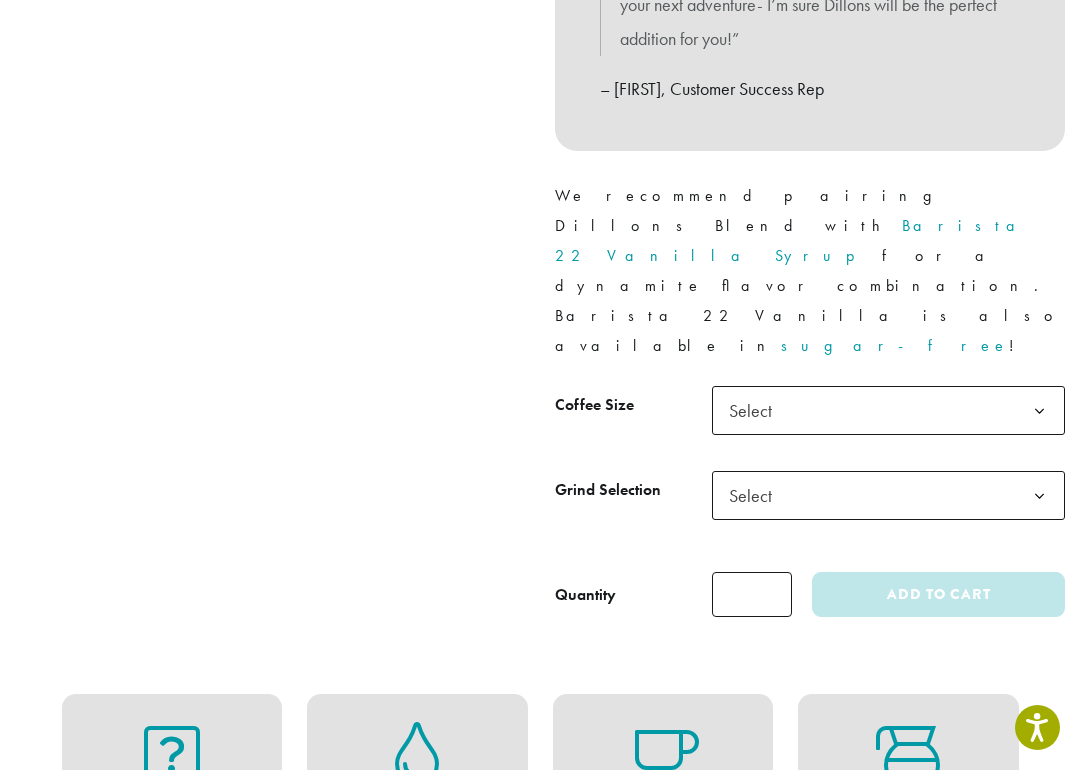 click 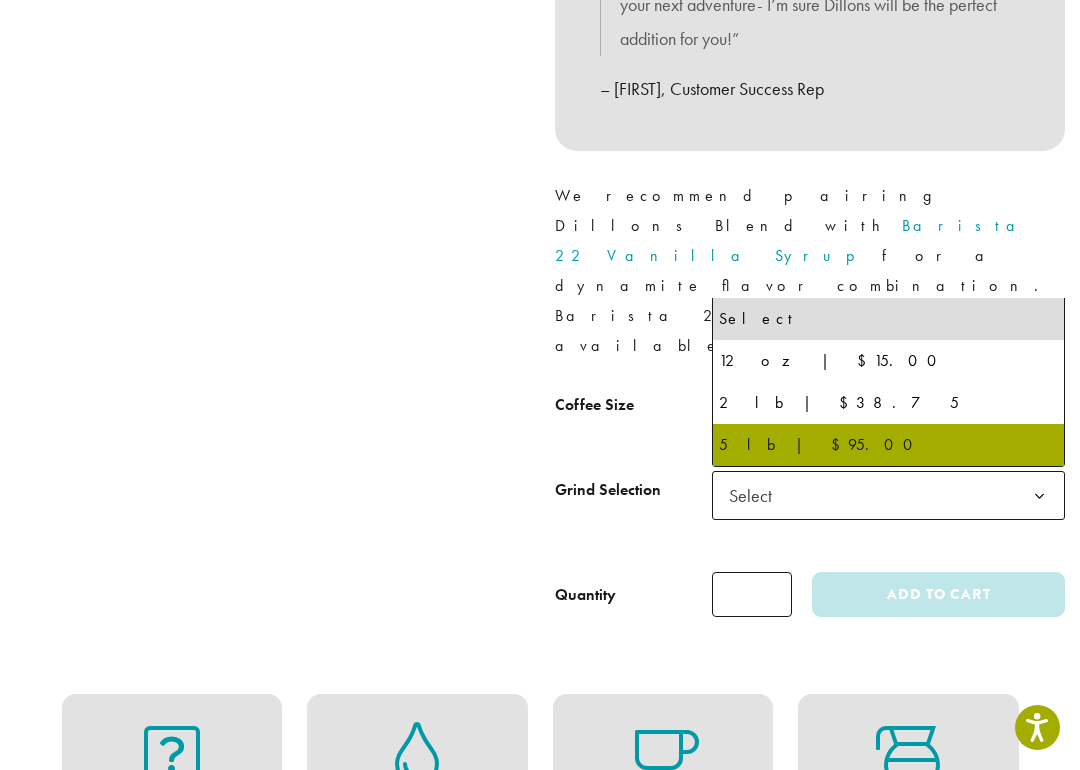 select on "**********" 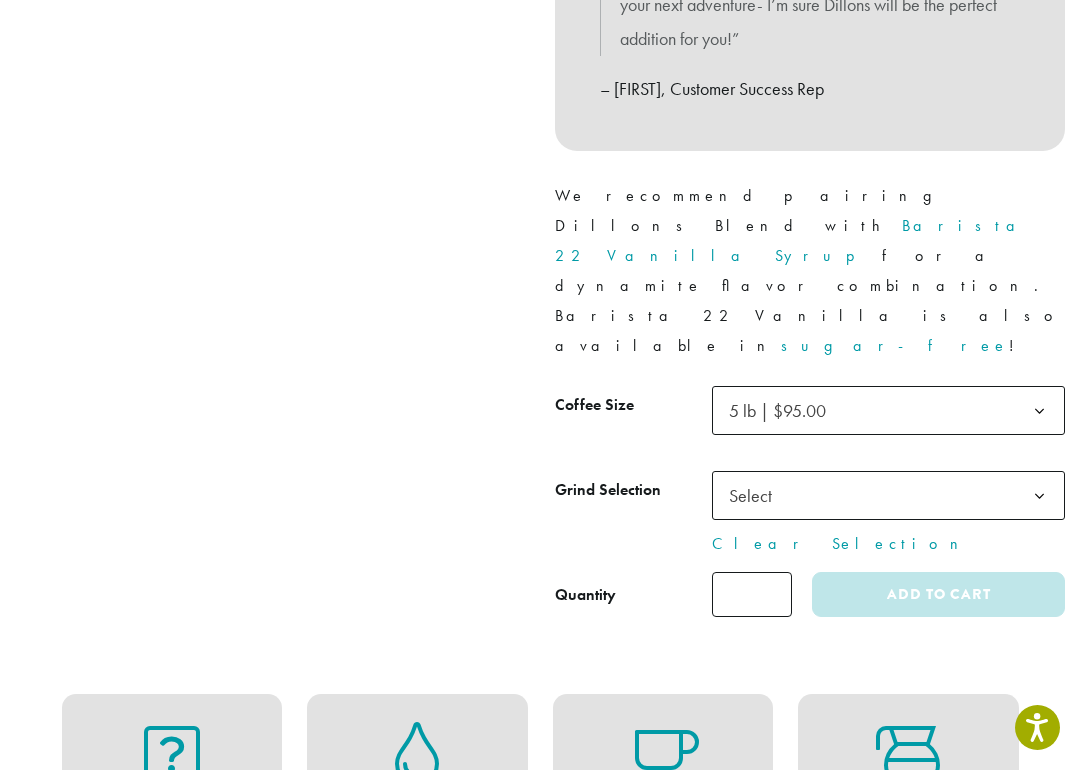 click on "*" 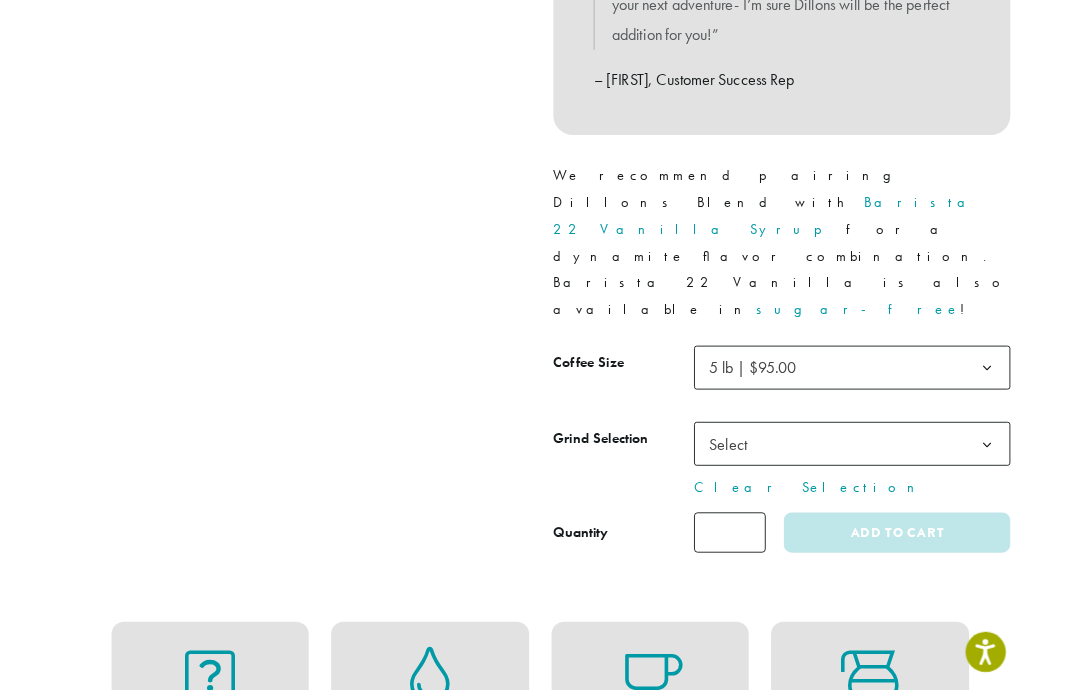 scroll, scrollTop: 829, scrollLeft: 0, axis: vertical 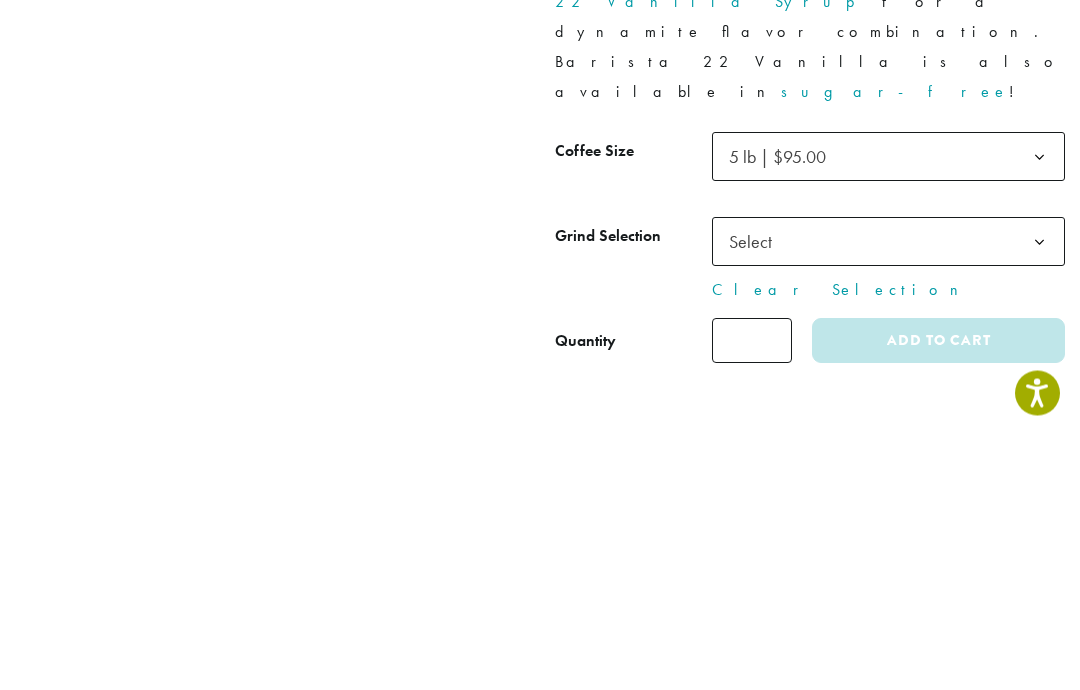 type on "*" 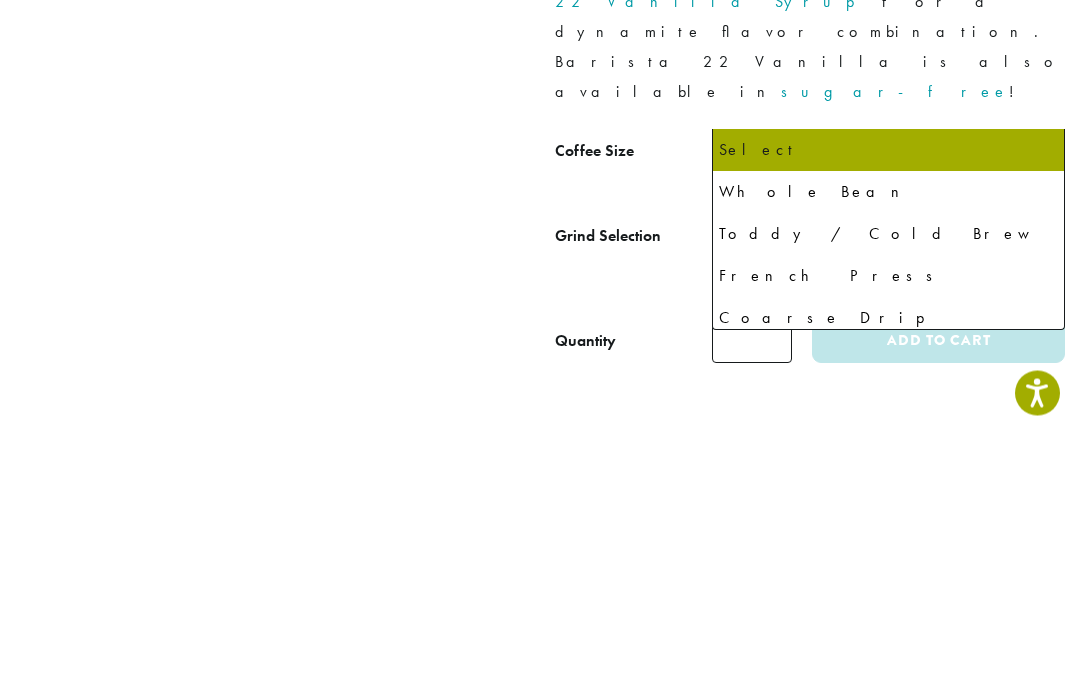 scroll, scrollTop: 1084, scrollLeft: 0, axis: vertical 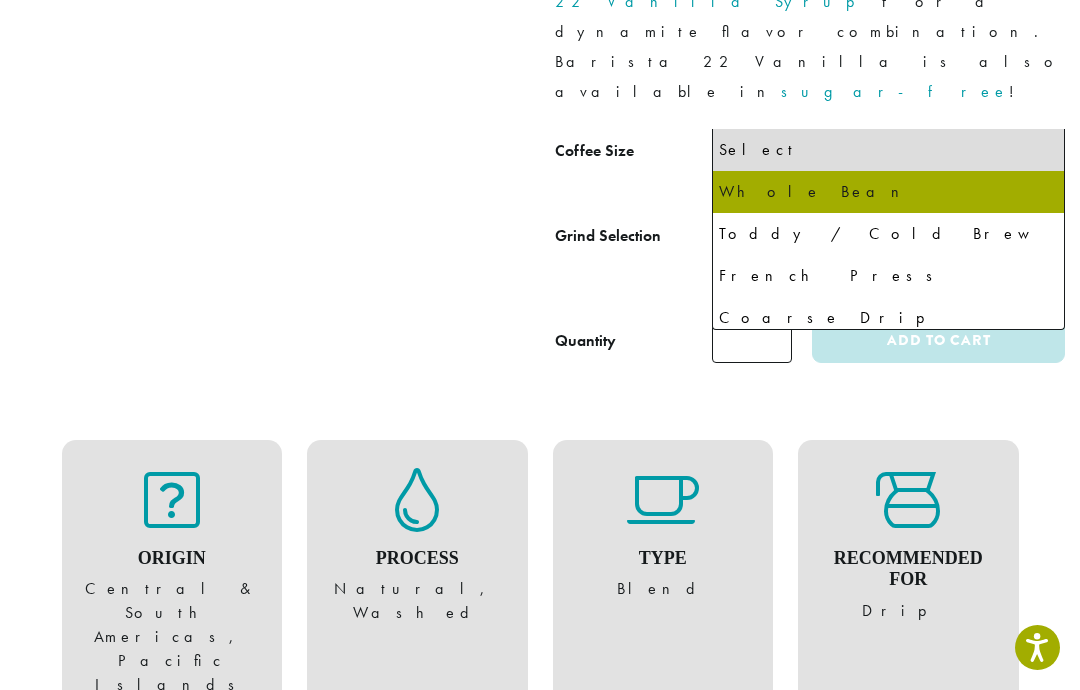 select on "**********" 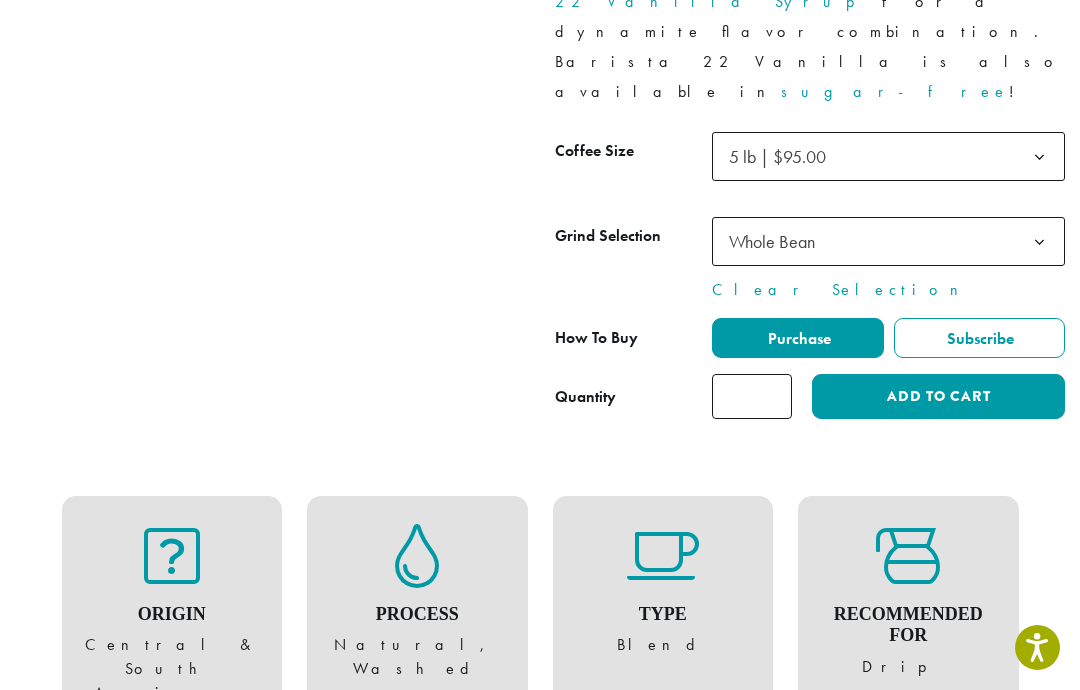 click on "Purchase" 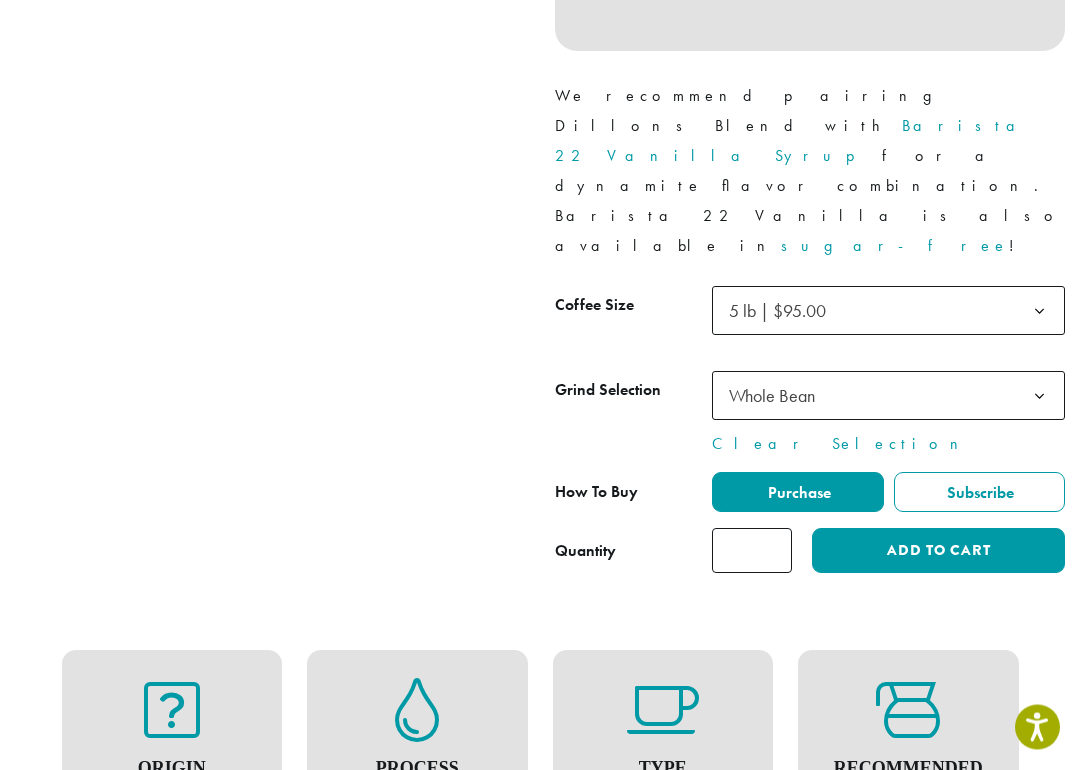 scroll, scrollTop: 931, scrollLeft: 0, axis: vertical 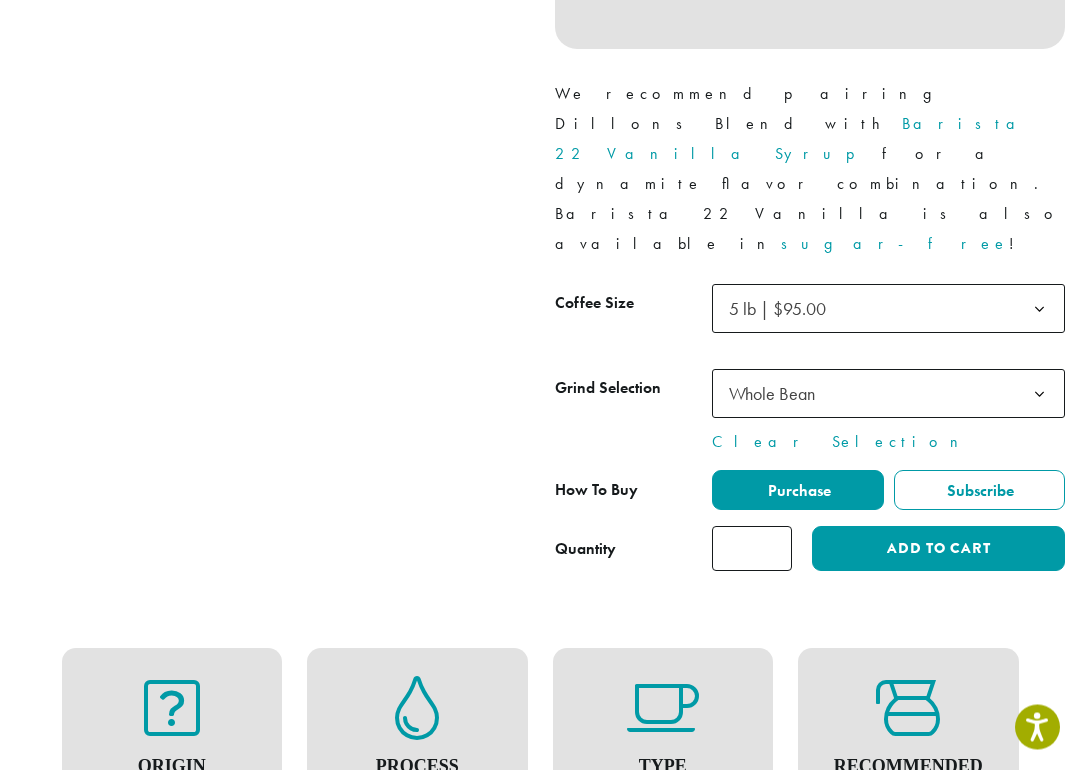 click on "Add to cart" 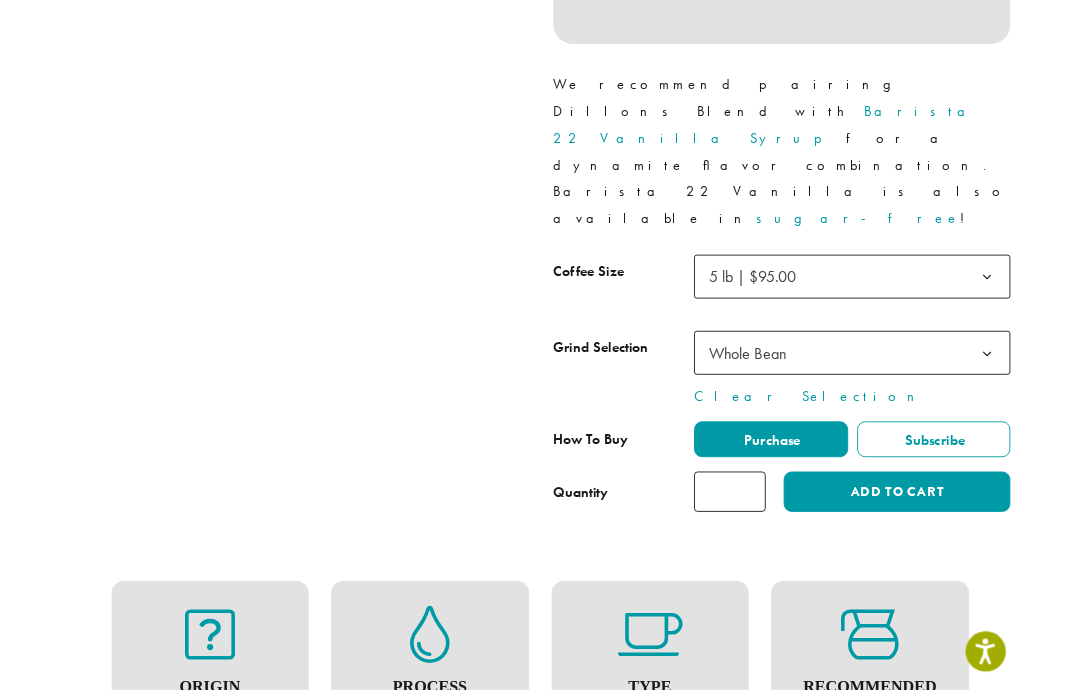 scroll, scrollTop: 1012, scrollLeft: 0, axis: vertical 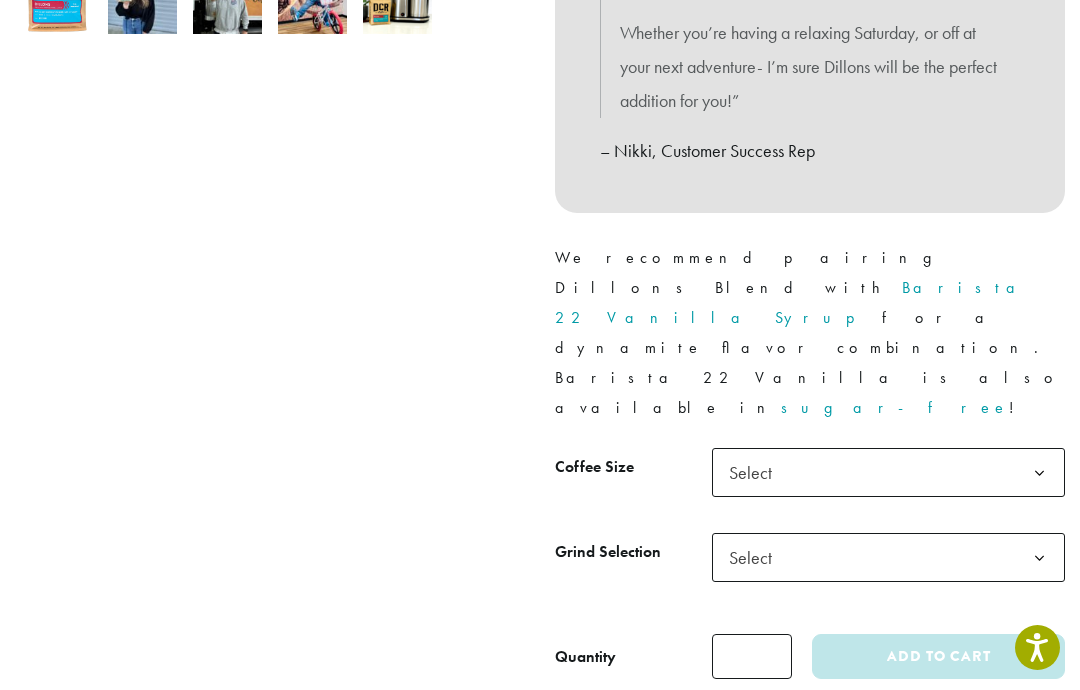 click 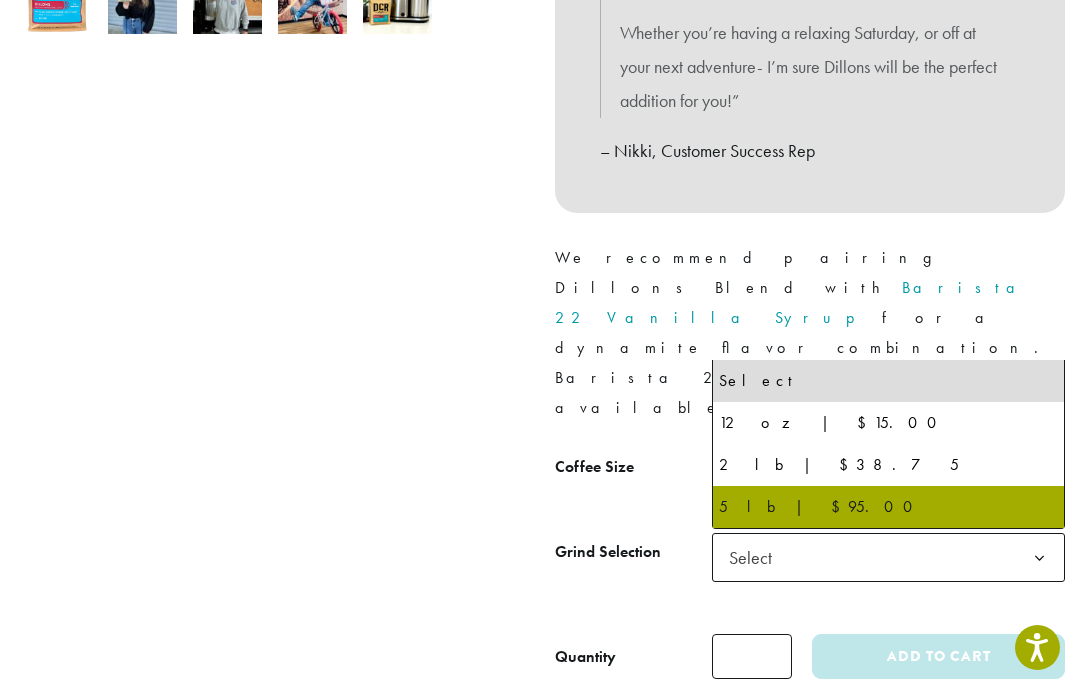 select on "**********" 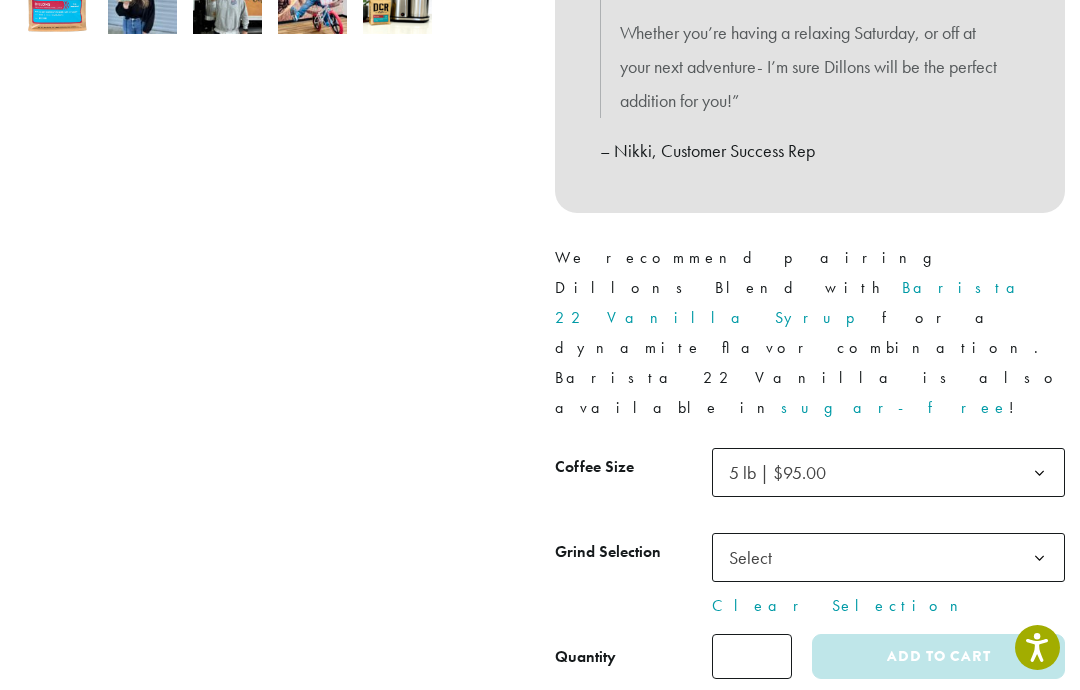 click 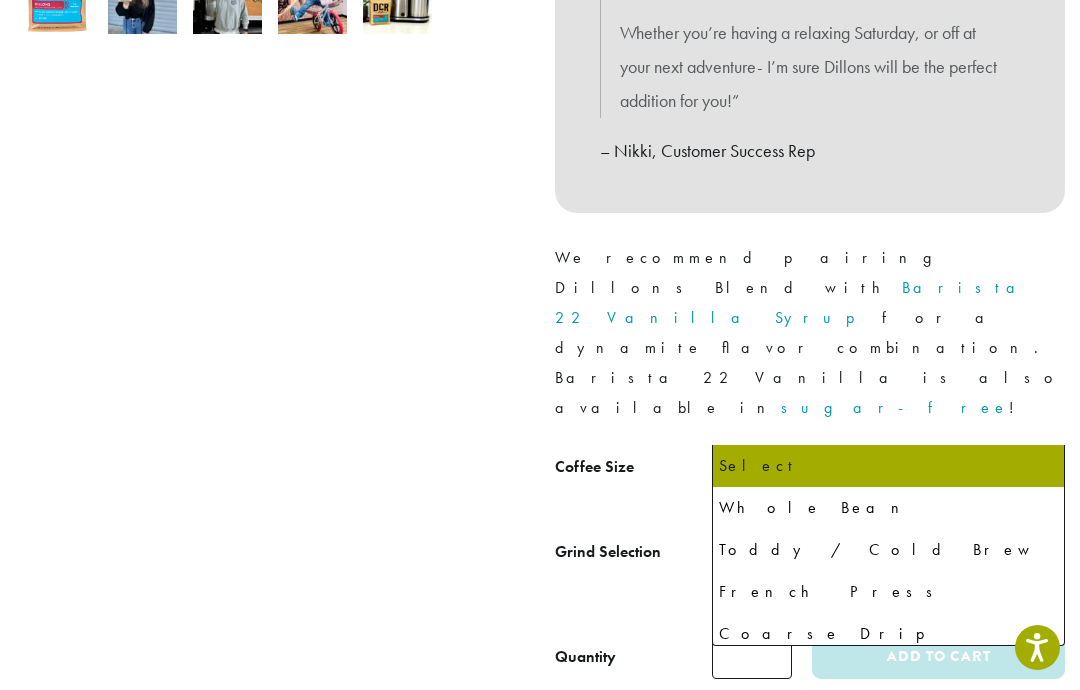 select on "**********" 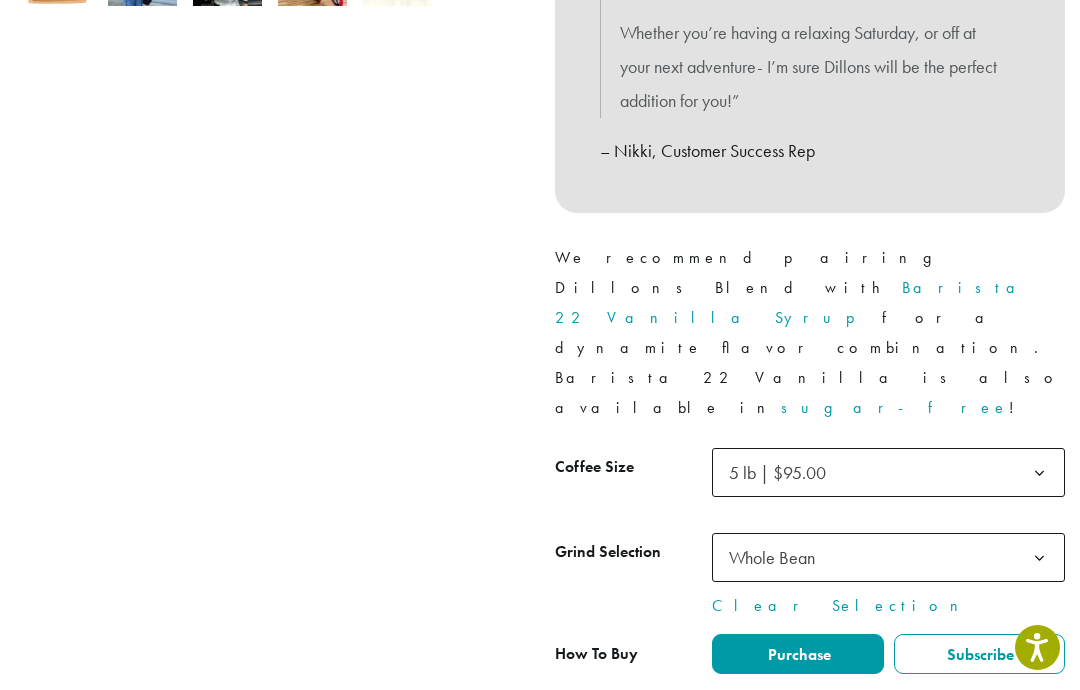 click on "*" 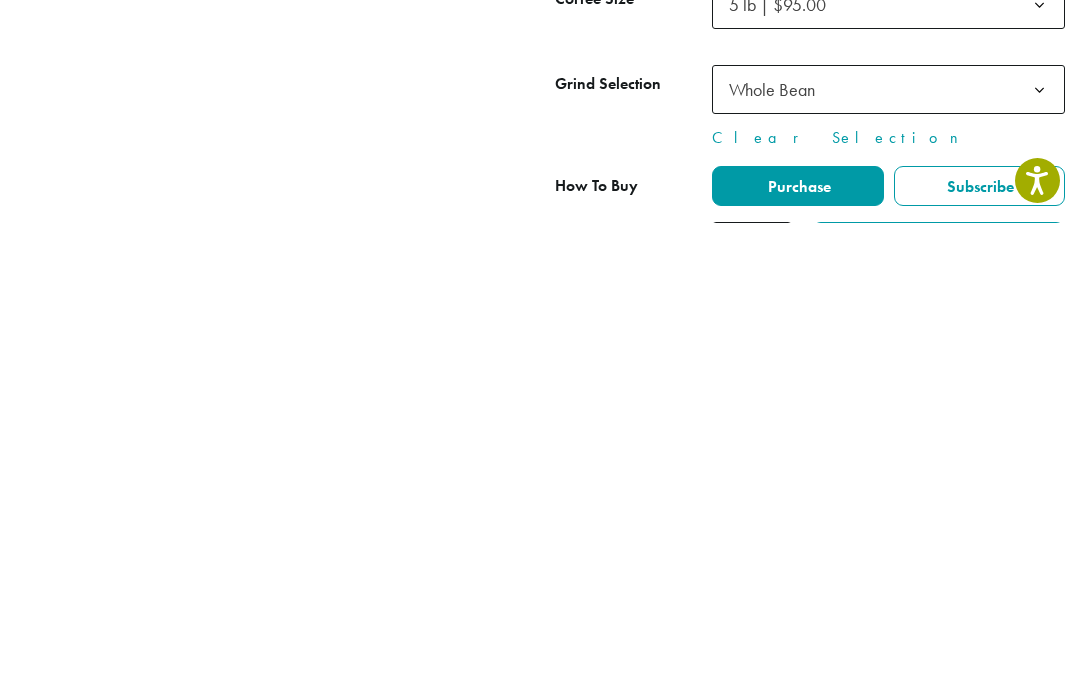 type on "*" 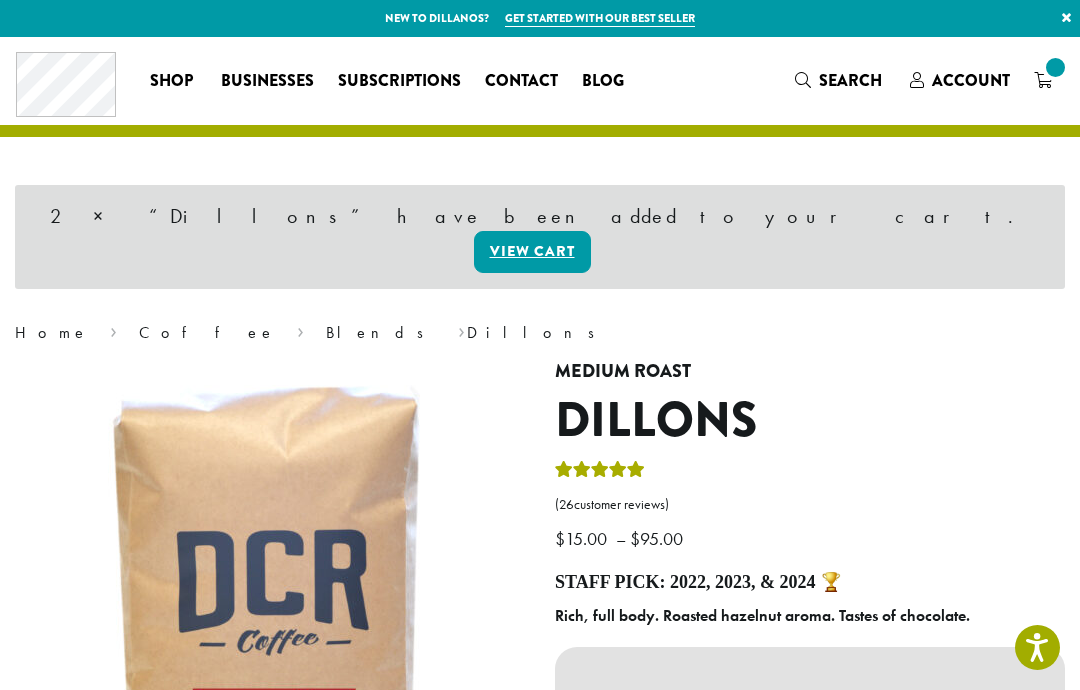 scroll, scrollTop: 0, scrollLeft: 0, axis: both 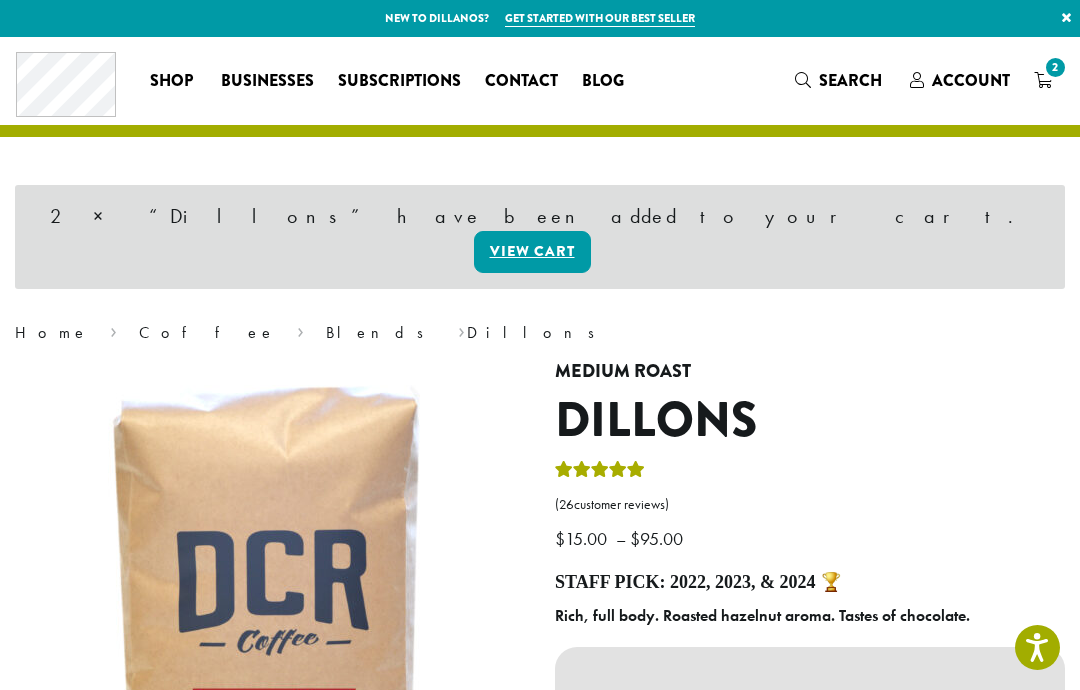 click on "View cart" at bounding box center [532, 252] 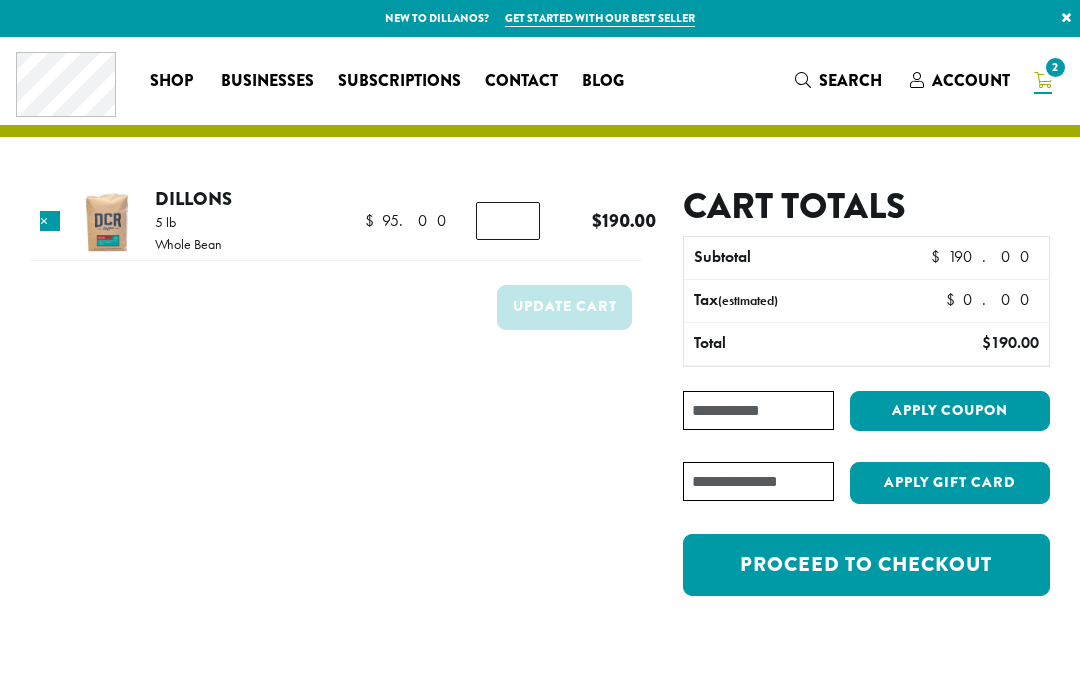 scroll, scrollTop: 0, scrollLeft: 0, axis: both 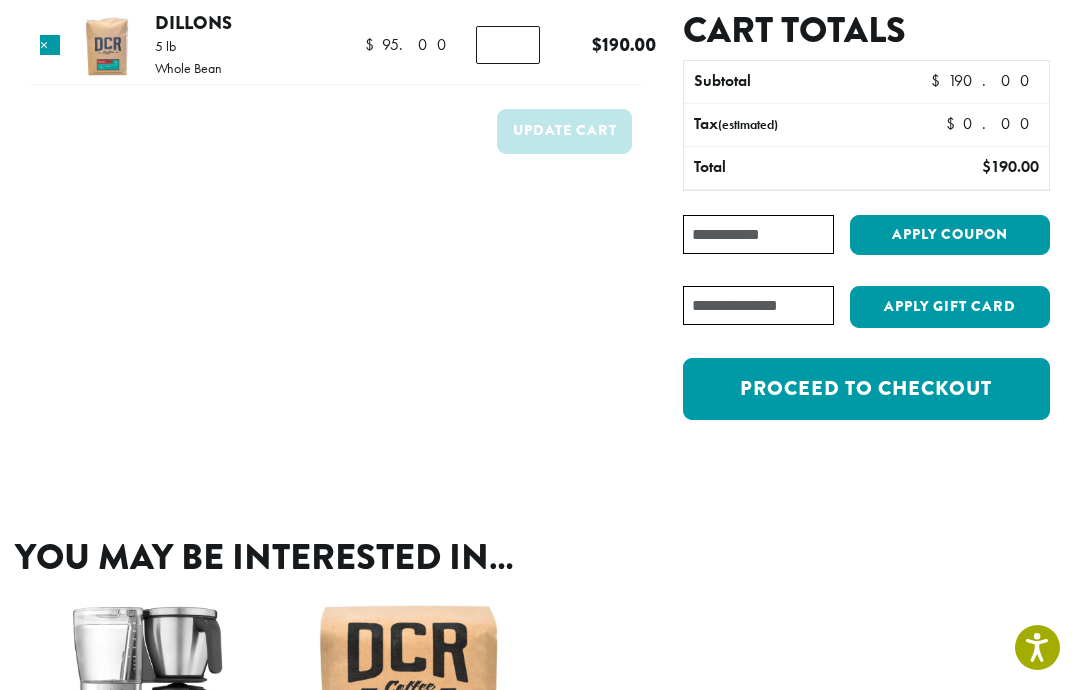 click on "Proceed to checkout" at bounding box center (866, 389) 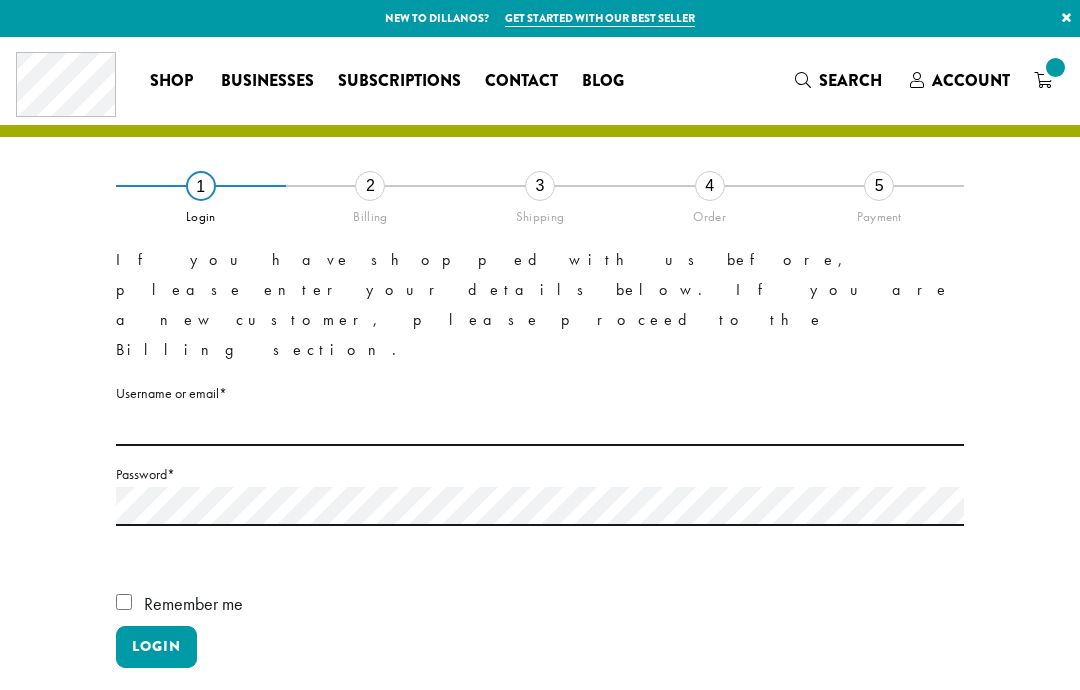 scroll, scrollTop: 0, scrollLeft: 0, axis: both 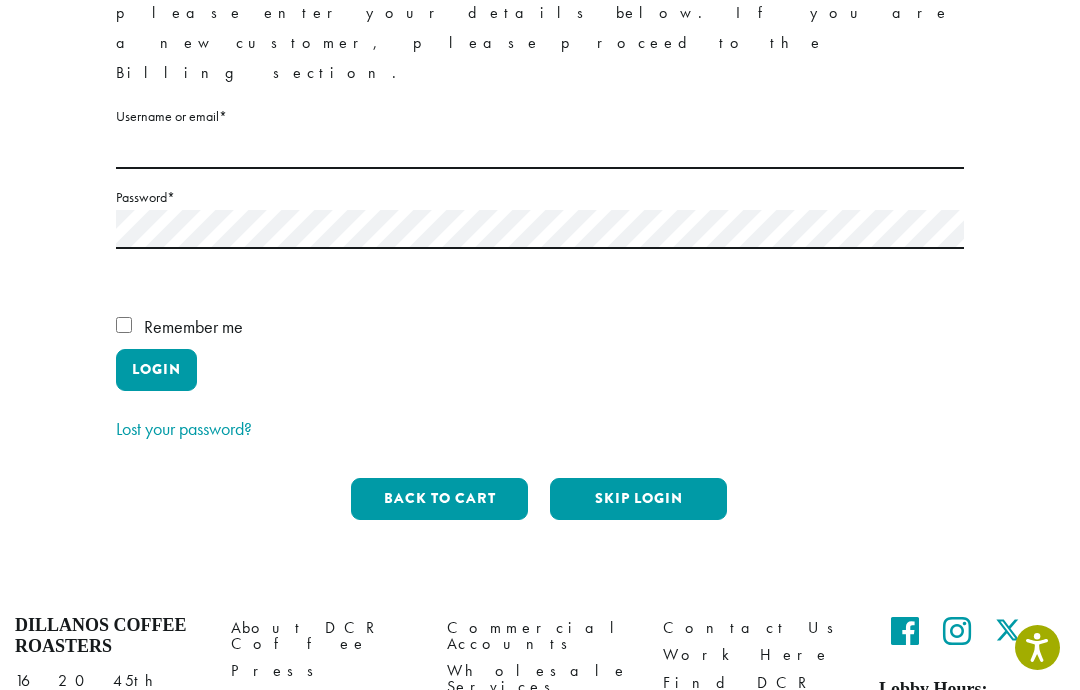 click on "Skip Login" at bounding box center (638, 499) 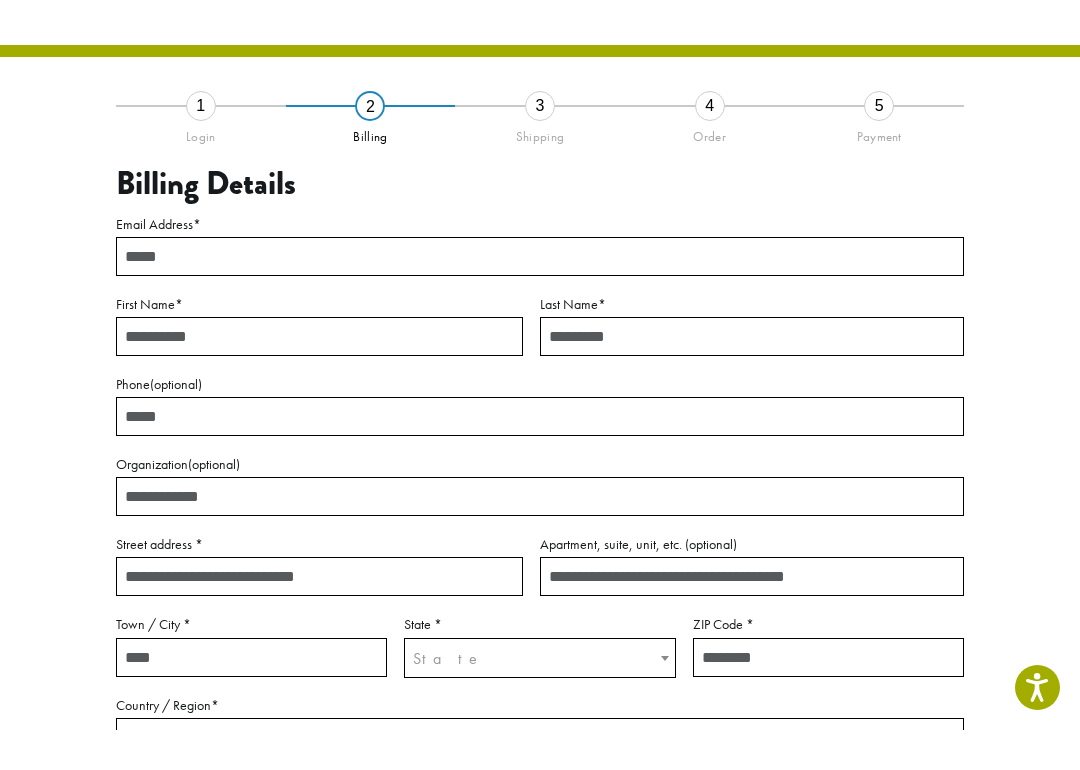 scroll, scrollTop: 114, scrollLeft: 0, axis: vertical 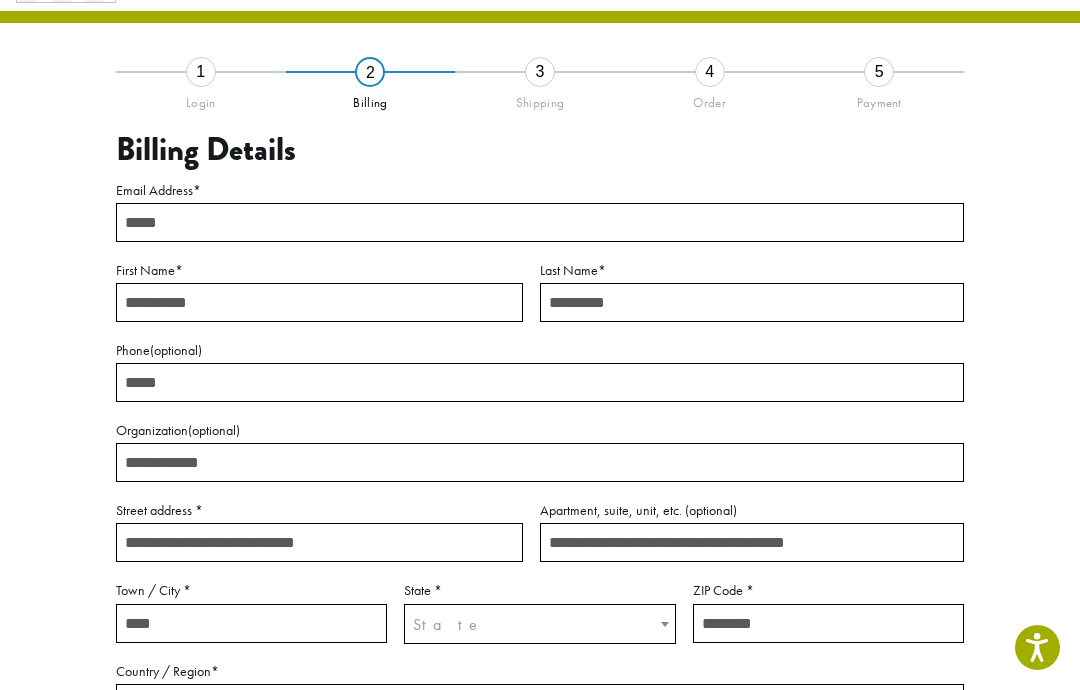 click on "Email Address  *" at bounding box center (540, 222) 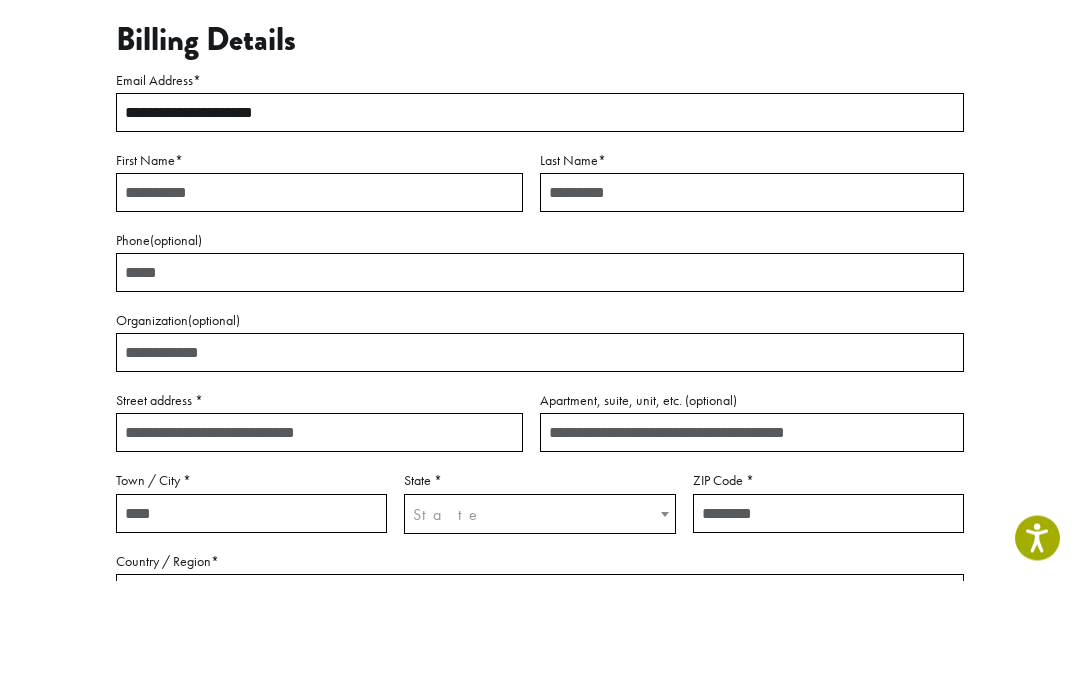type on "**********" 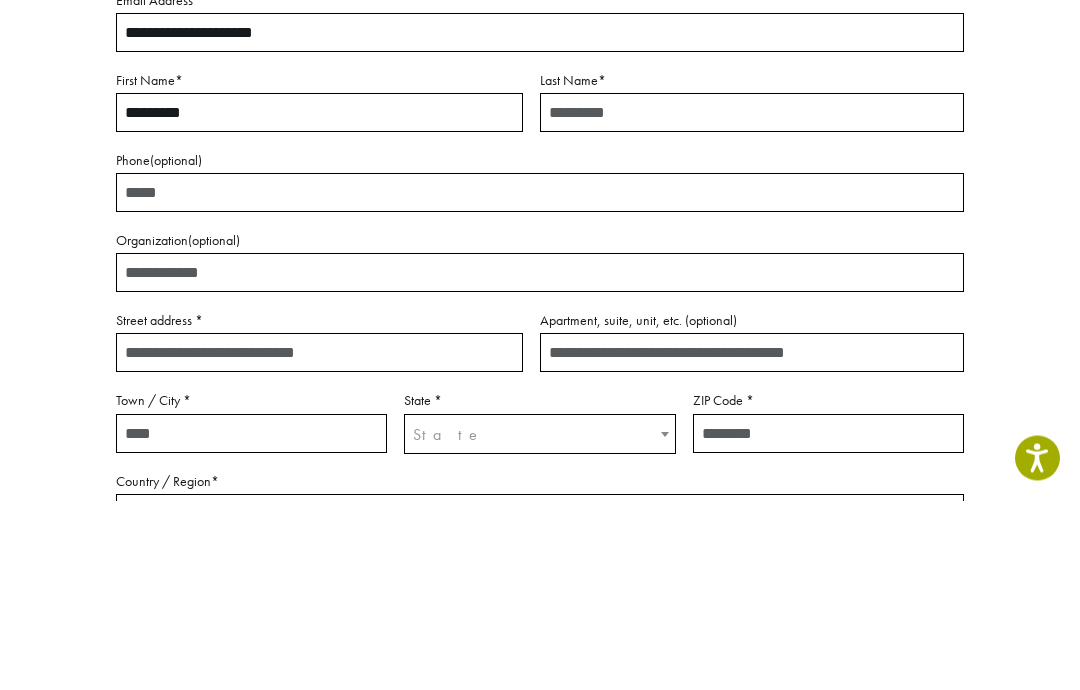 type on "*********" 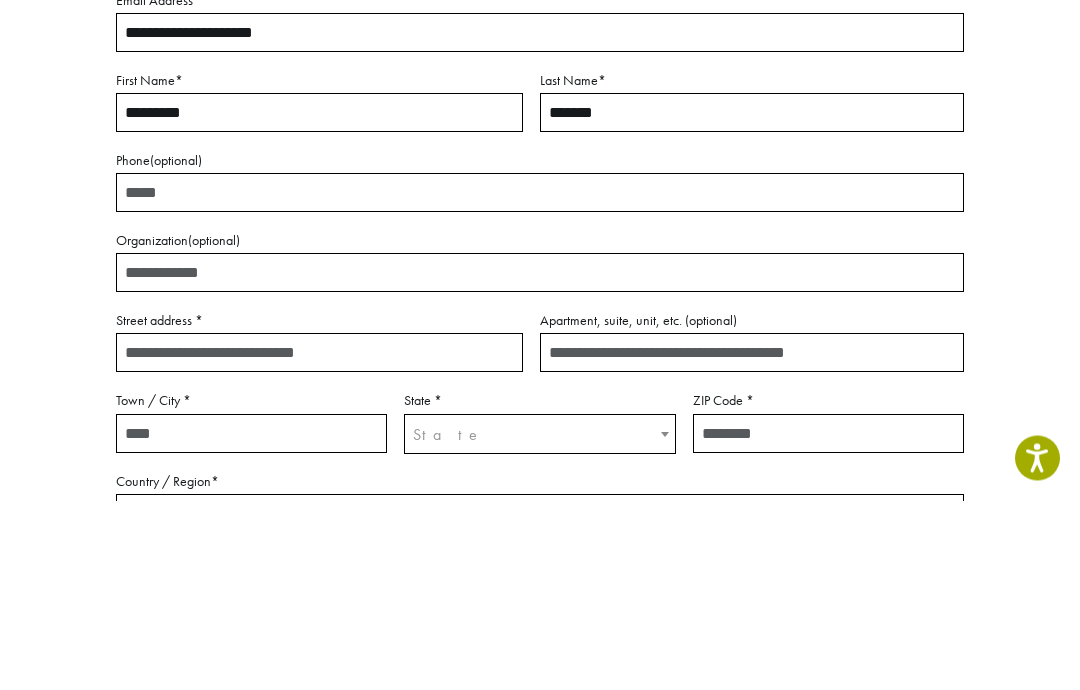 type on "*******" 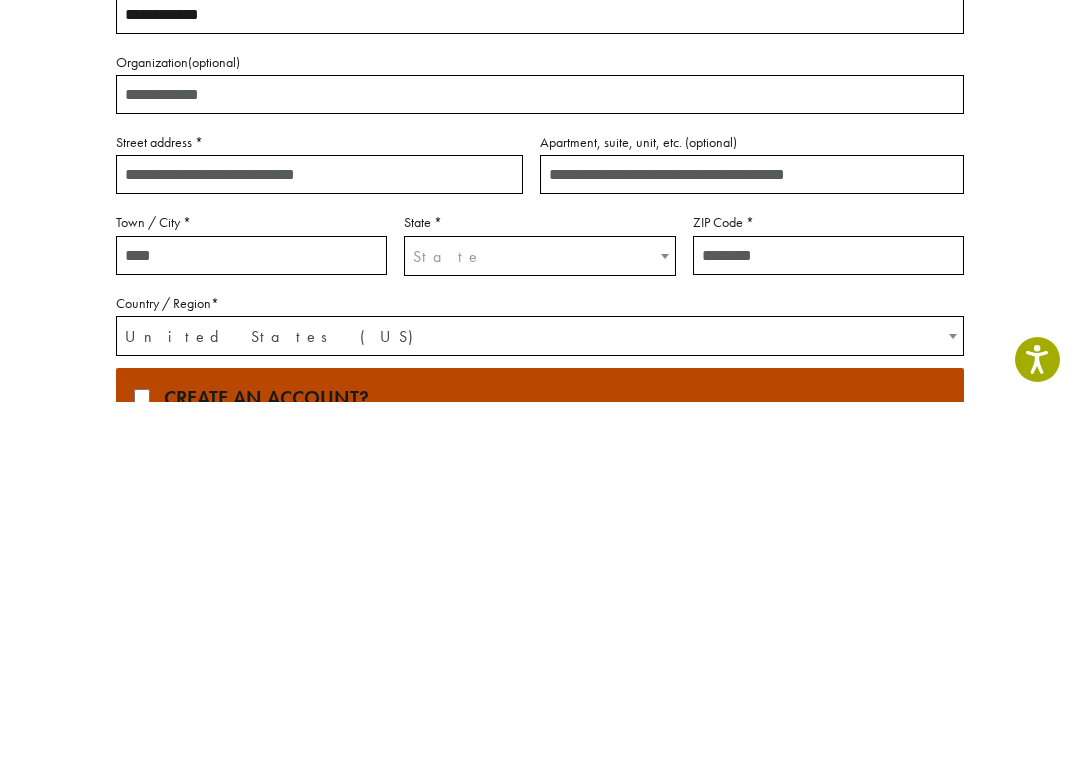 type on "**********" 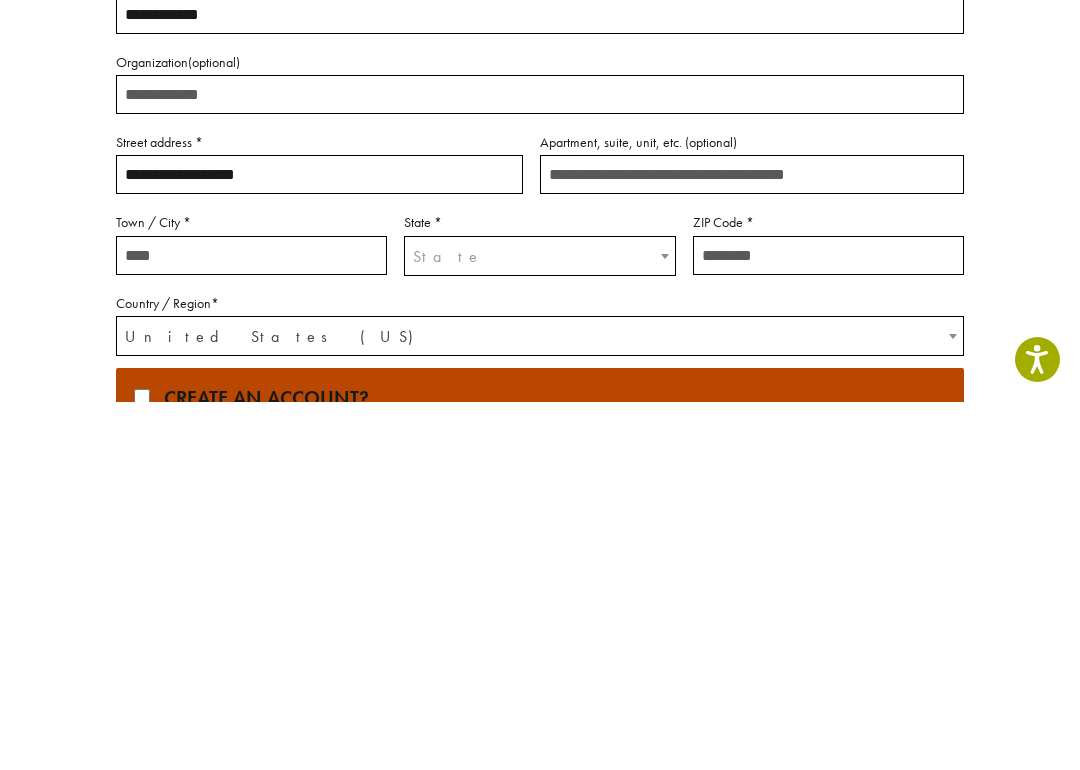 type on "**********" 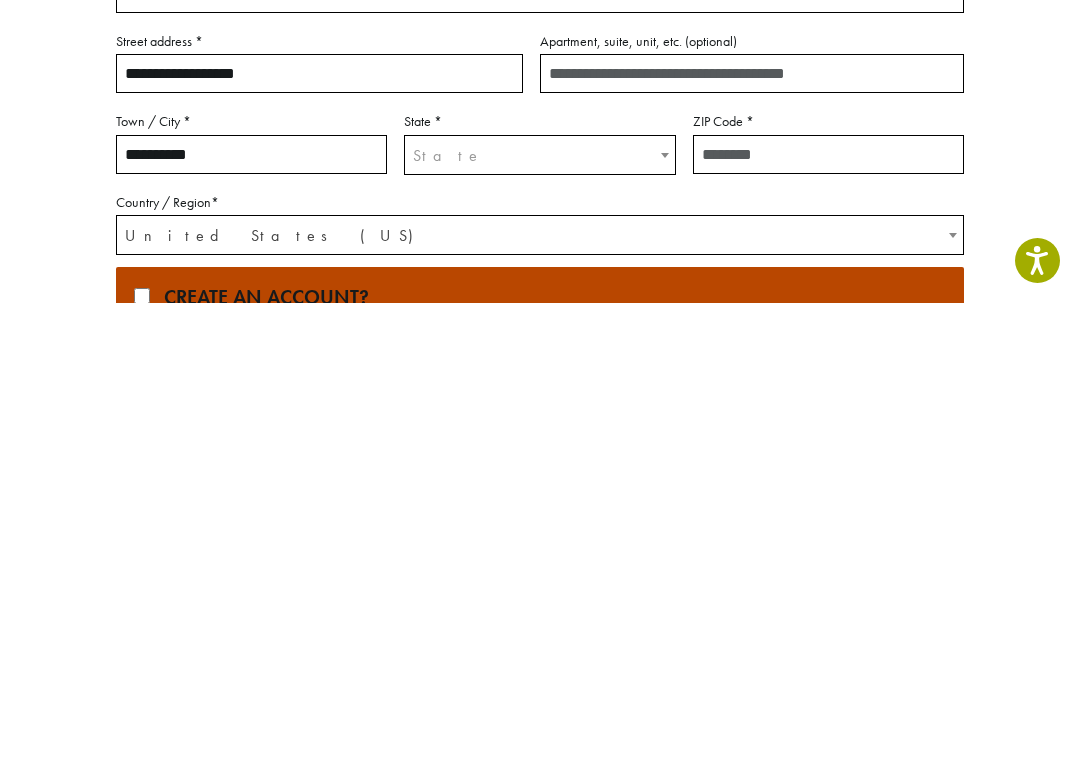 type on "**********" 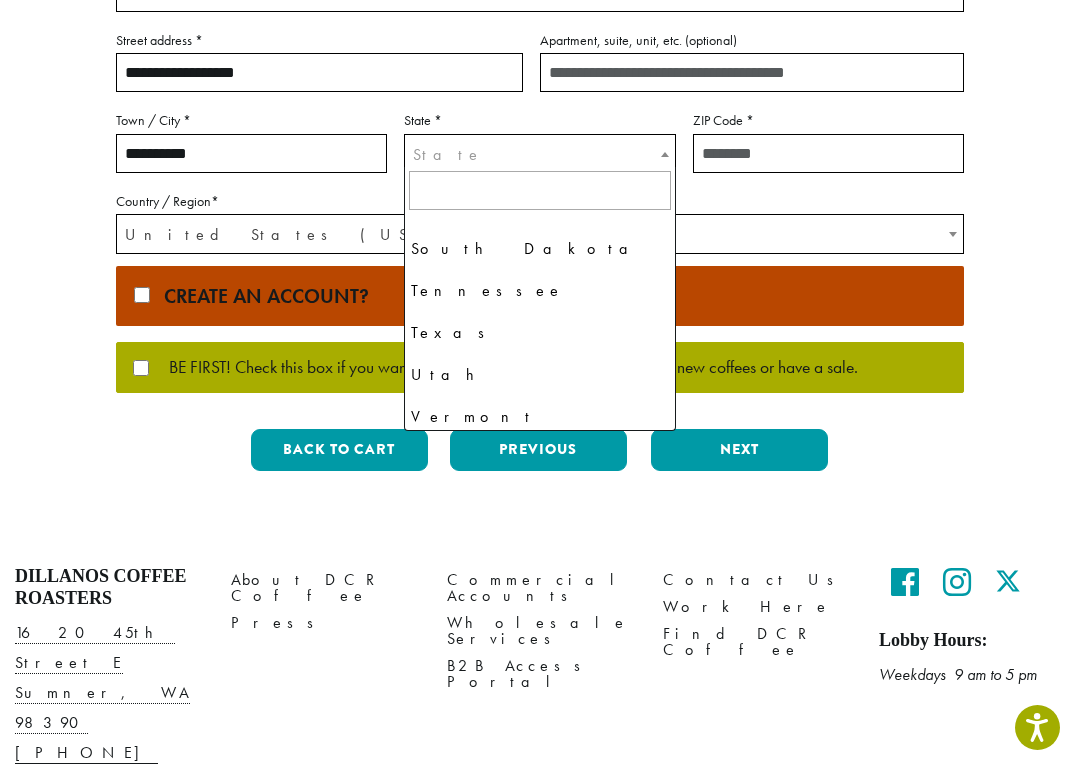 scroll, scrollTop: 1879, scrollLeft: 0, axis: vertical 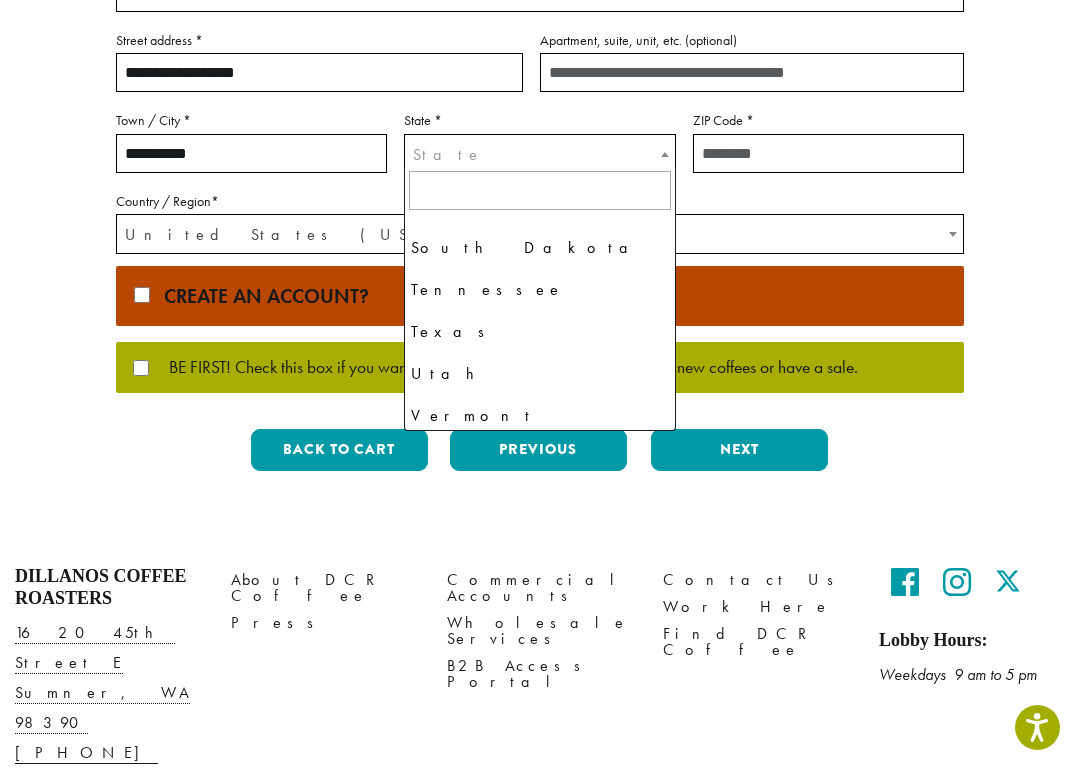 select on "**" 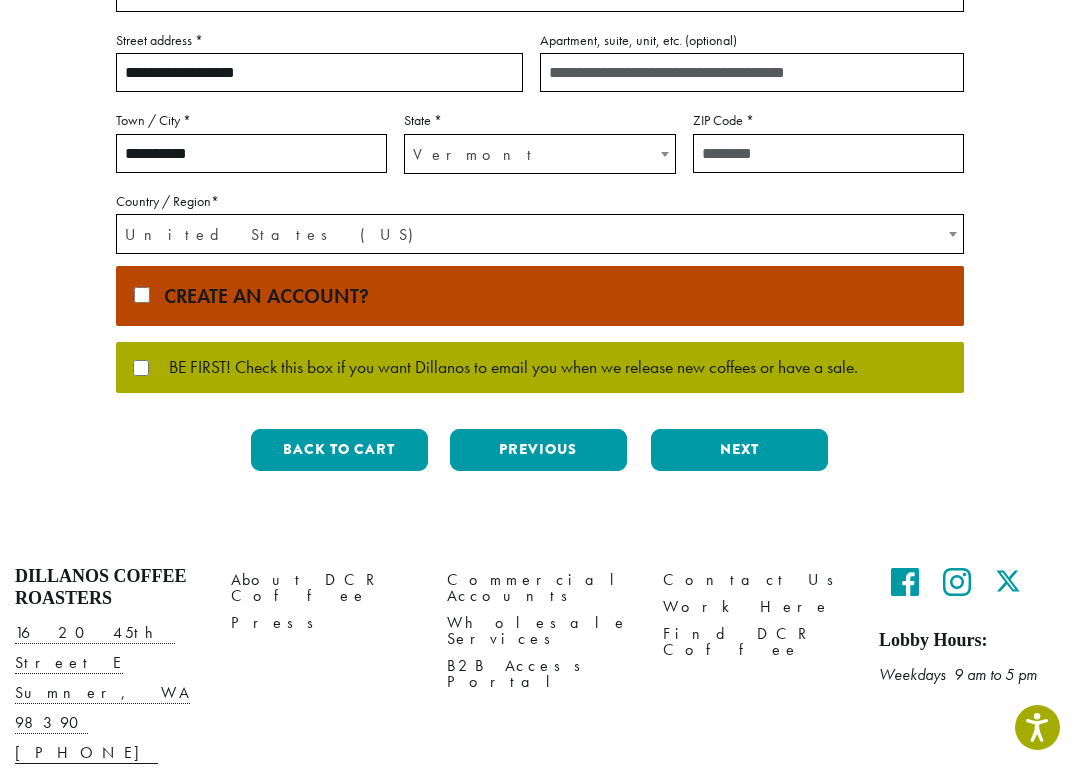 click on "ZIP Code   *" at bounding box center (828, 153) 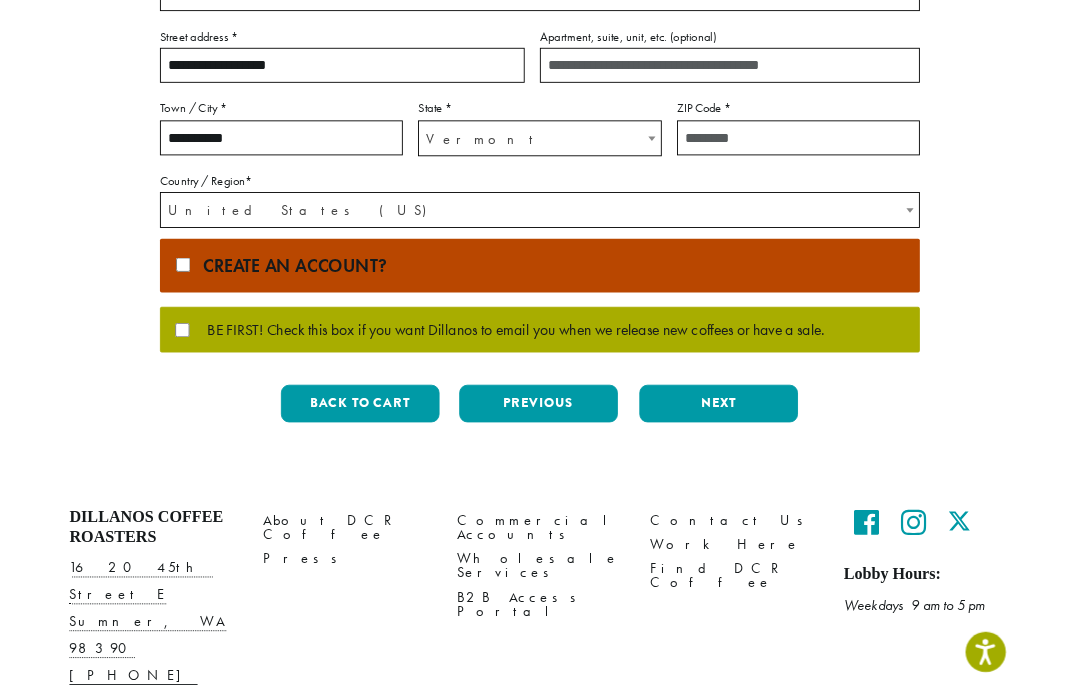 scroll, scrollTop: 583, scrollLeft: 0, axis: vertical 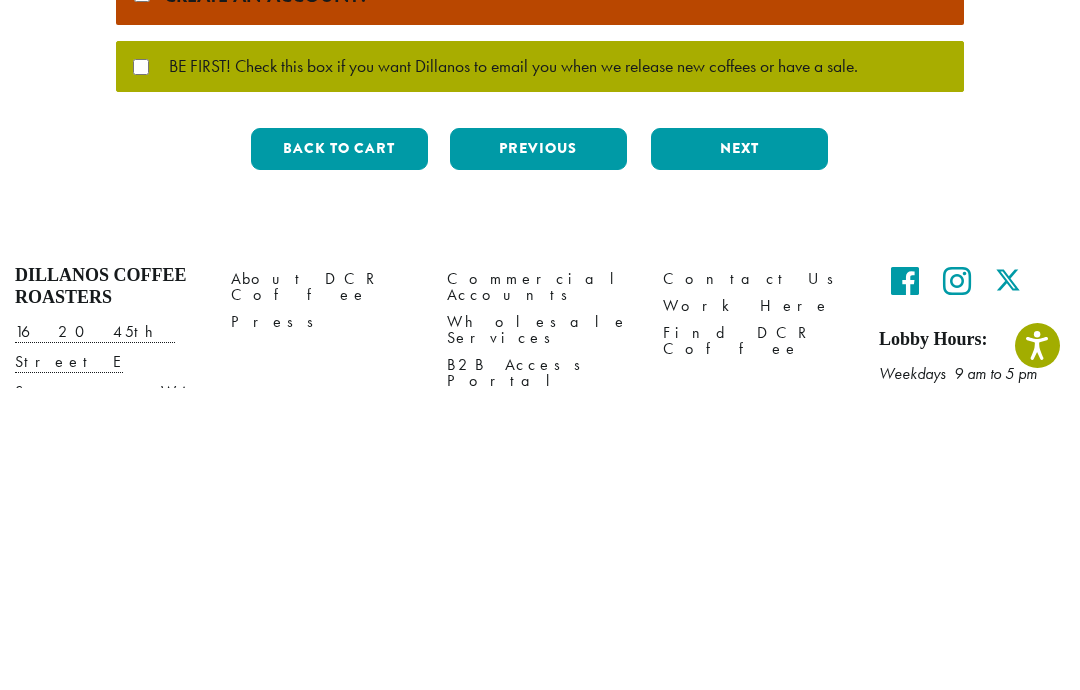 type on "*****" 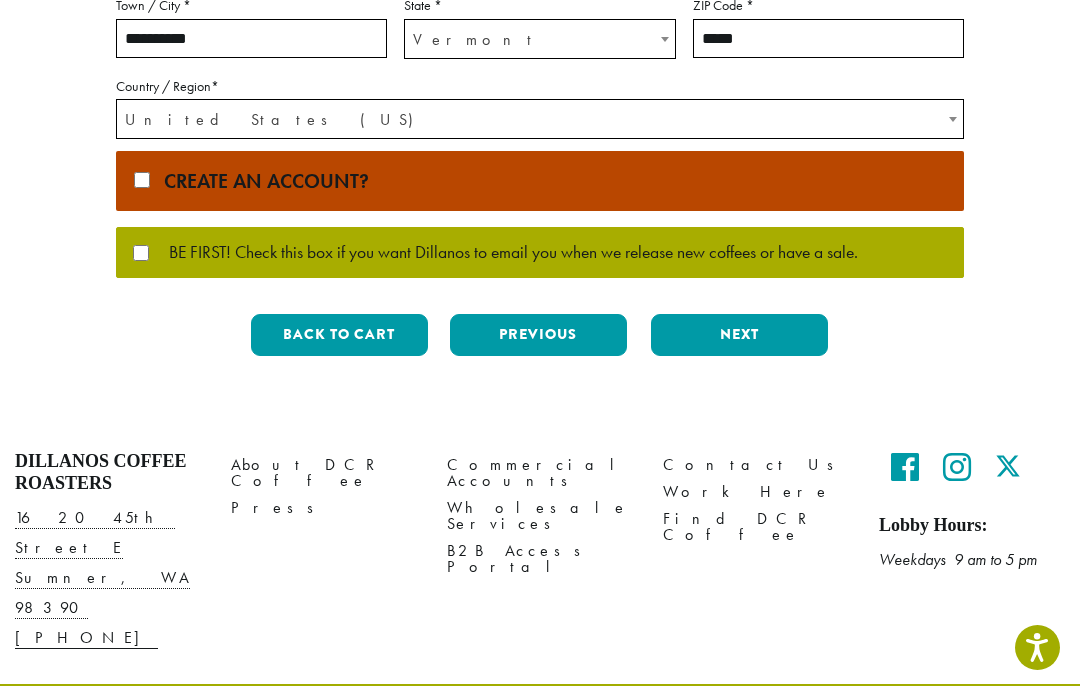 click on "Next" at bounding box center (739, 335) 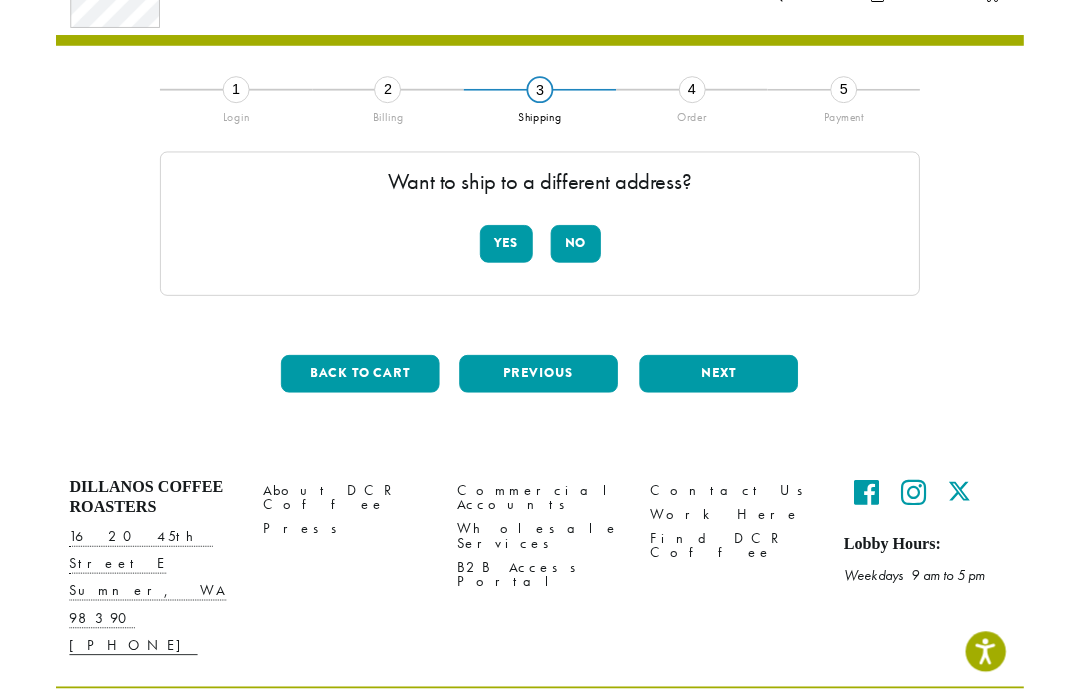 scroll, scrollTop: 170, scrollLeft: 0, axis: vertical 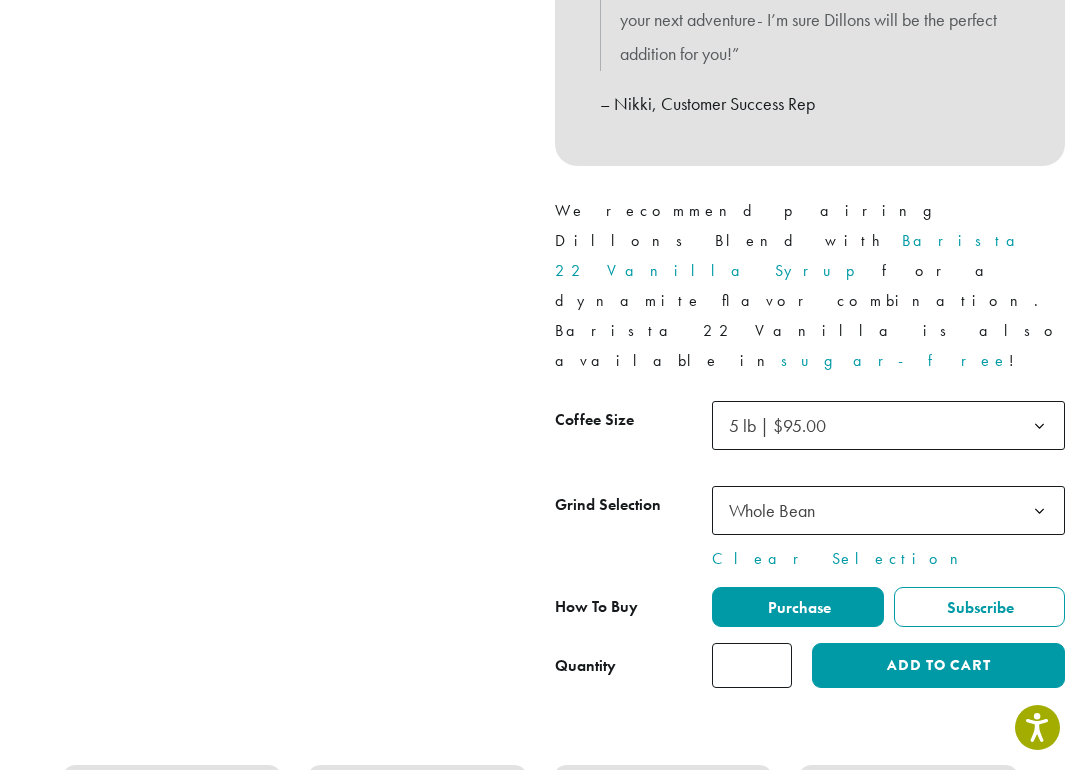click on "Add to cart" 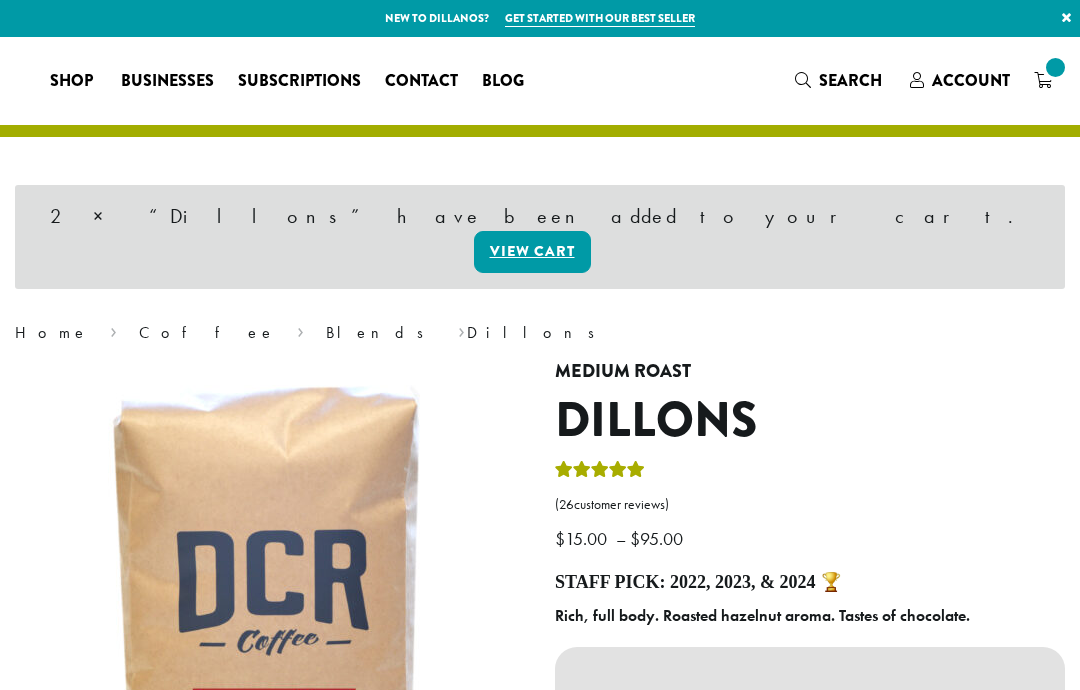 scroll, scrollTop: 0, scrollLeft: 0, axis: both 